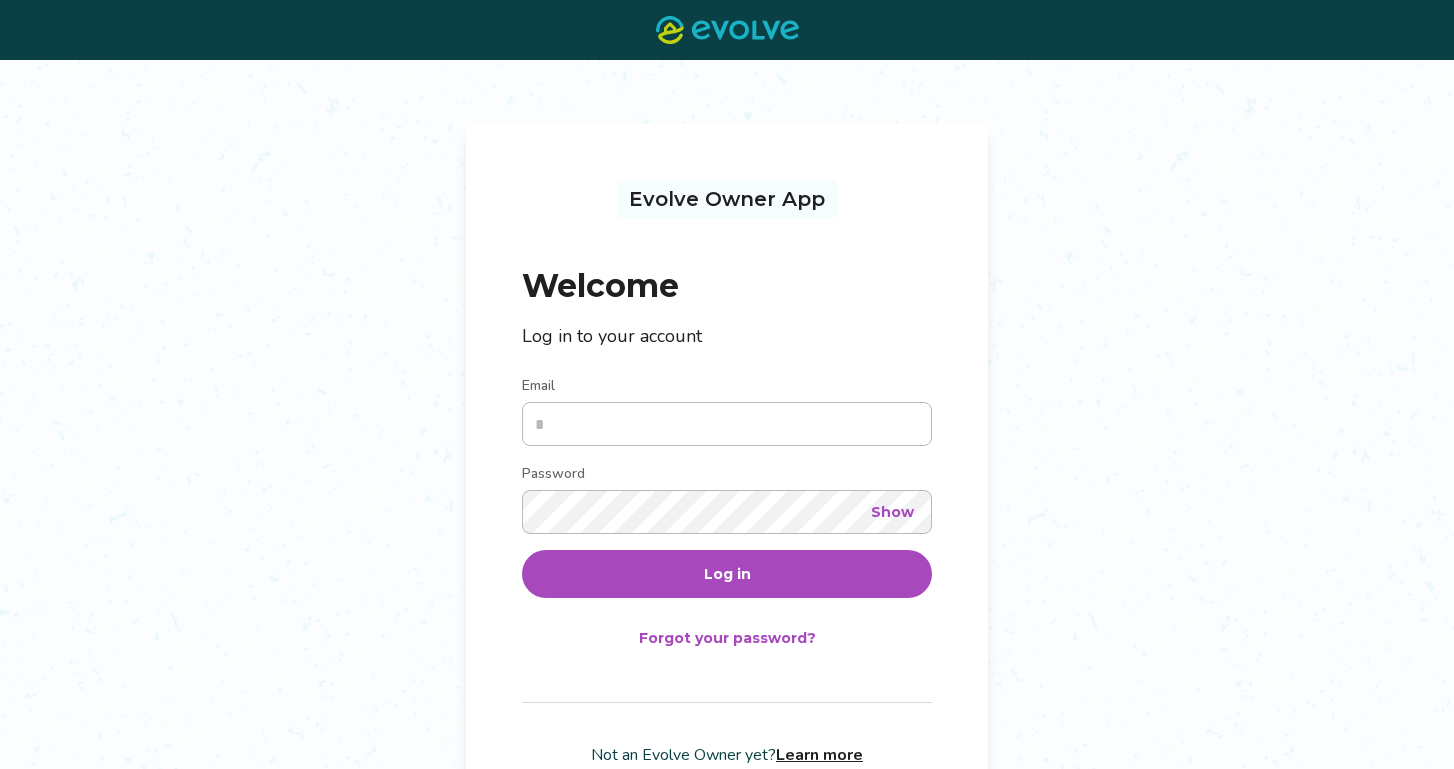 scroll, scrollTop: 0, scrollLeft: 0, axis: both 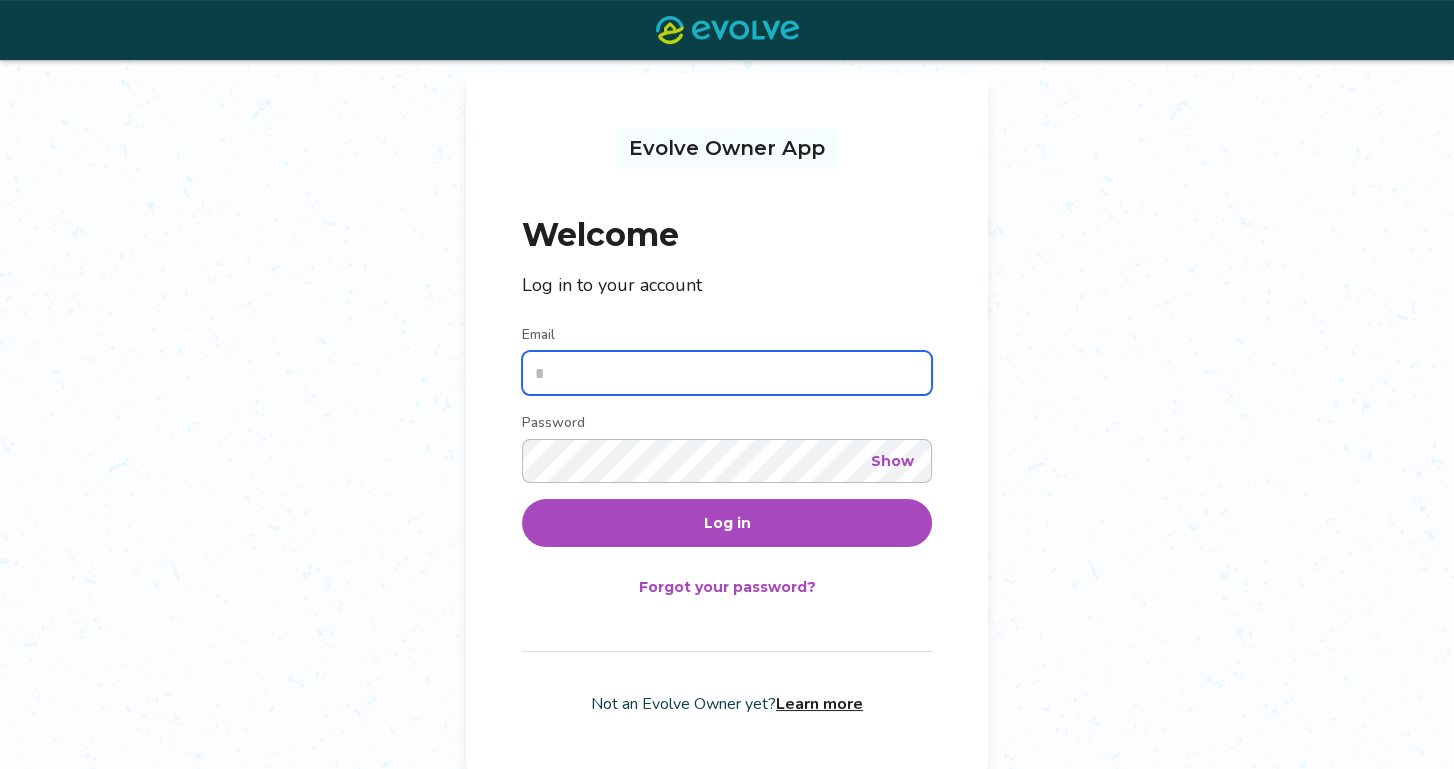 click on "Email" at bounding box center (727, 373) 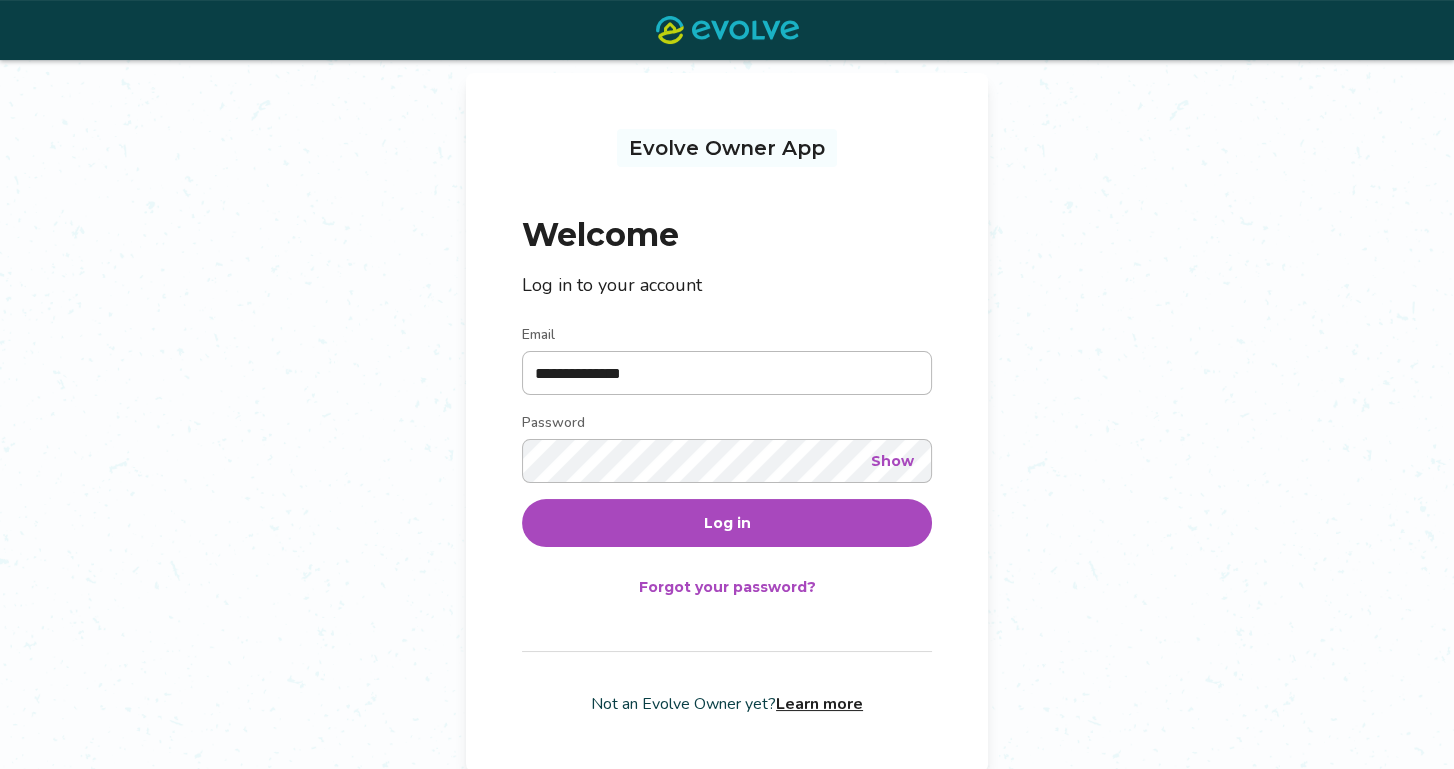 click on "Log in" at bounding box center [727, 523] 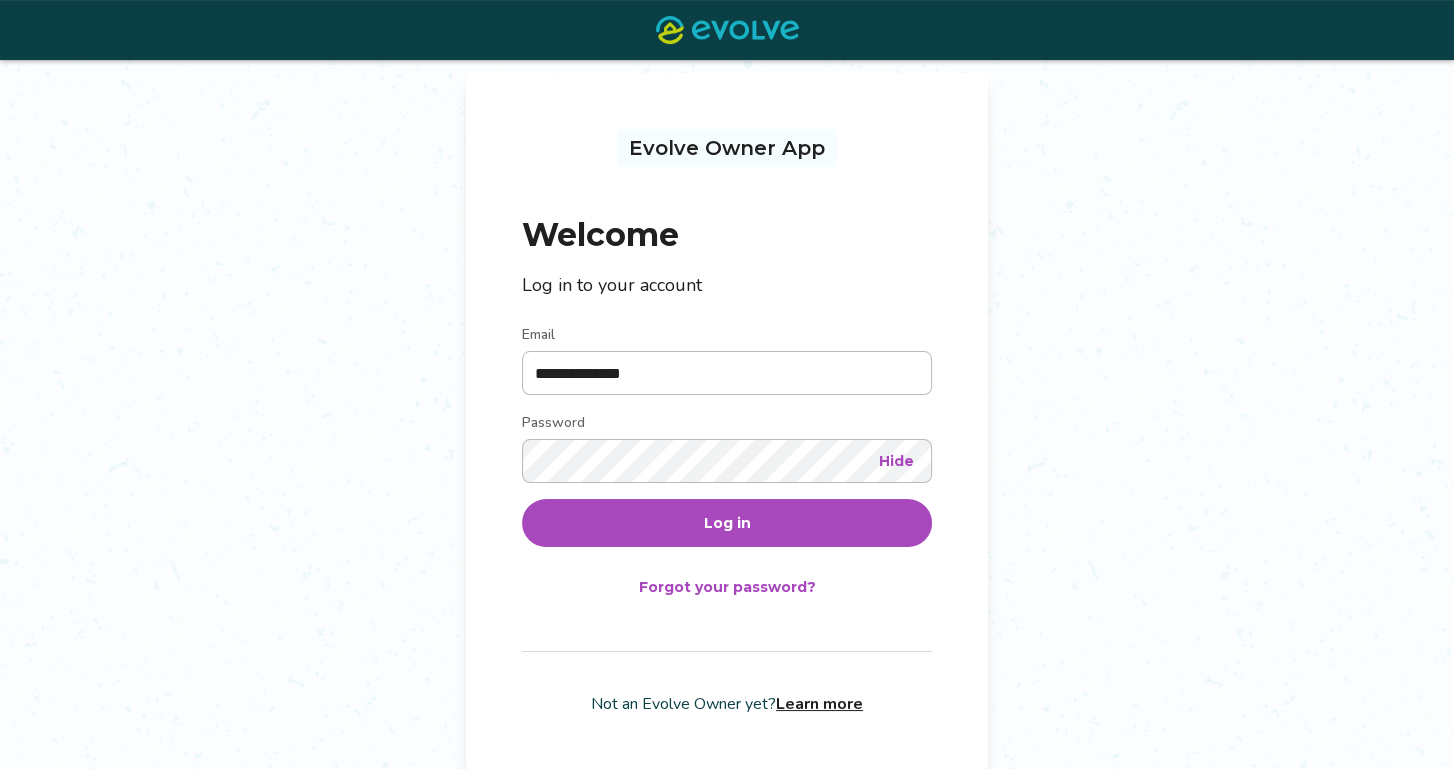 click on "Log in" at bounding box center (727, 523) 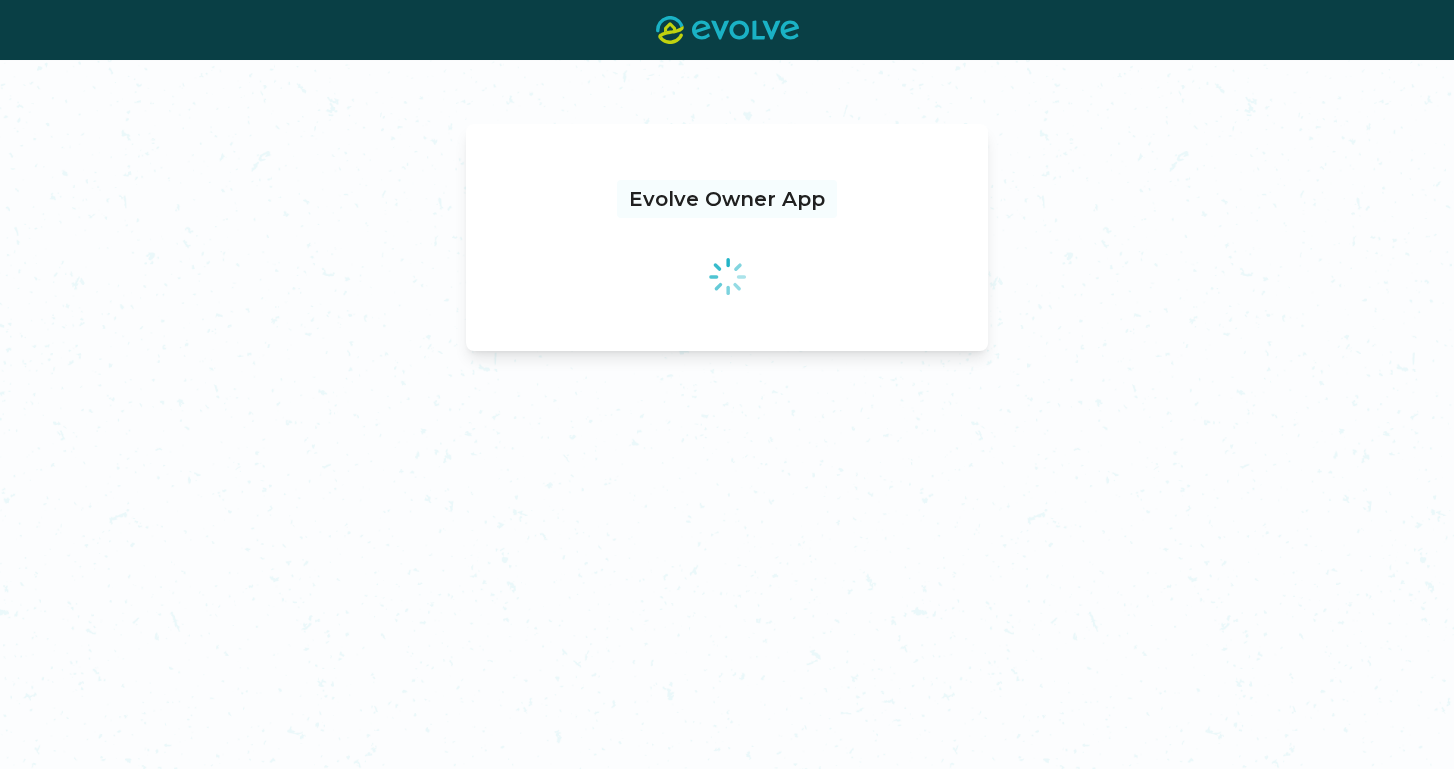 scroll, scrollTop: 0, scrollLeft: 0, axis: both 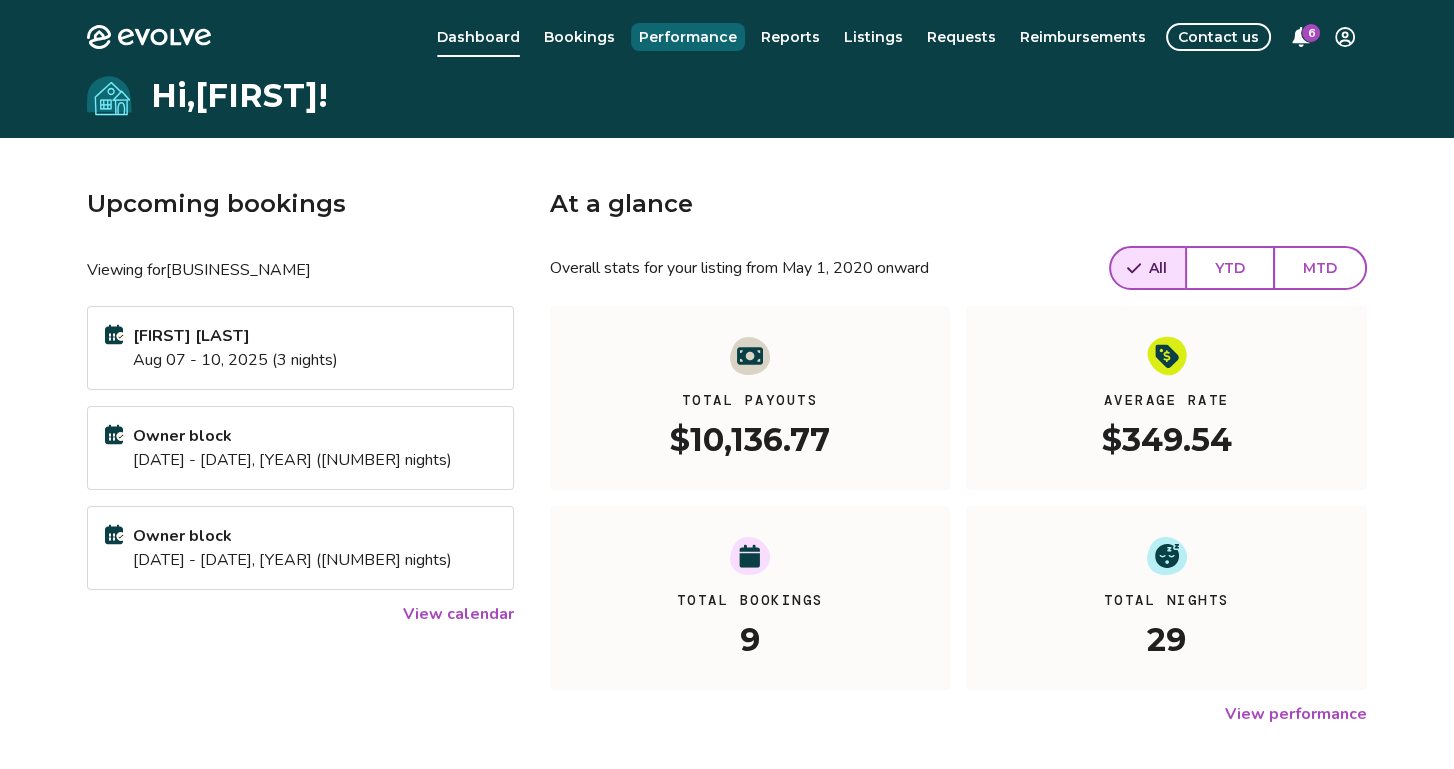 click on "Performance" at bounding box center (688, 37) 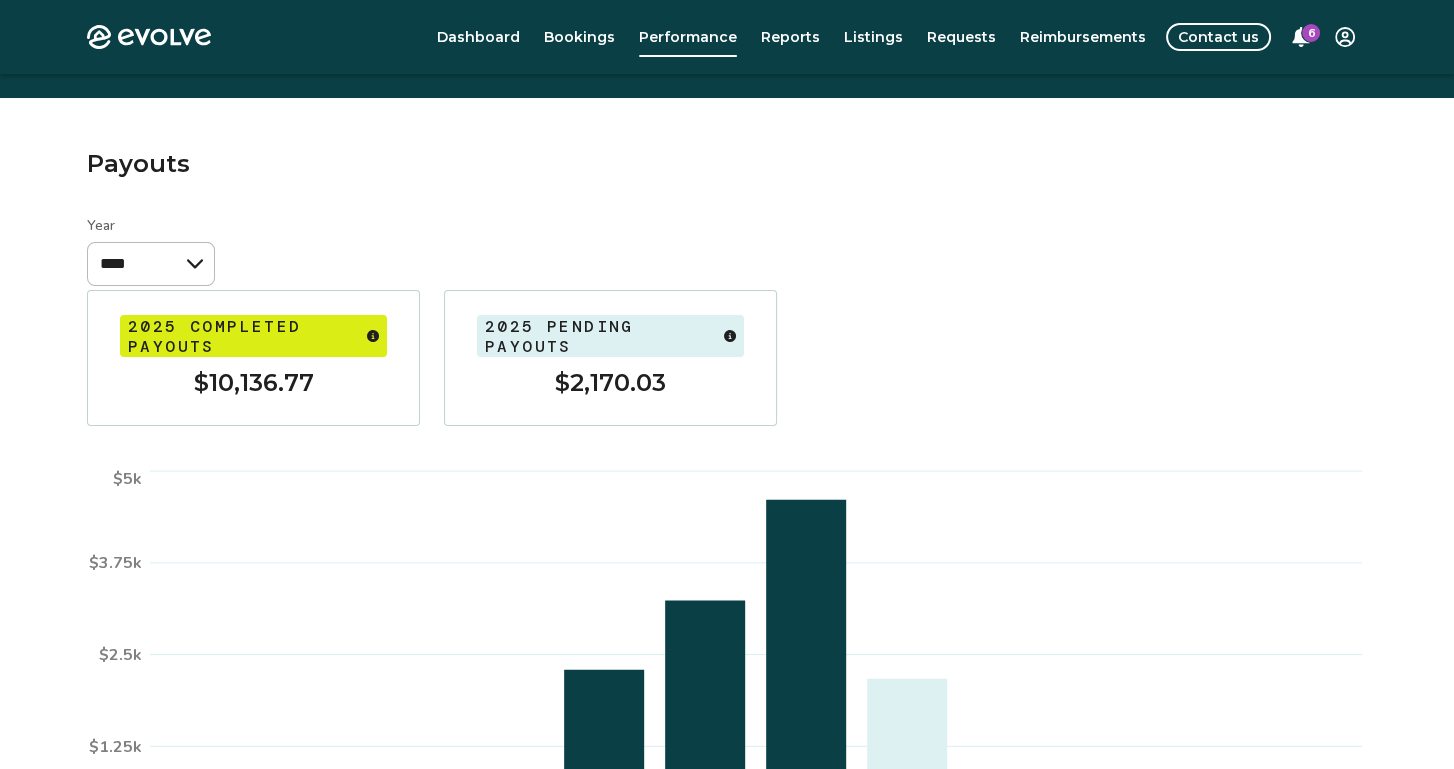 scroll, scrollTop: 39, scrollLeft: 0, axis: vertical 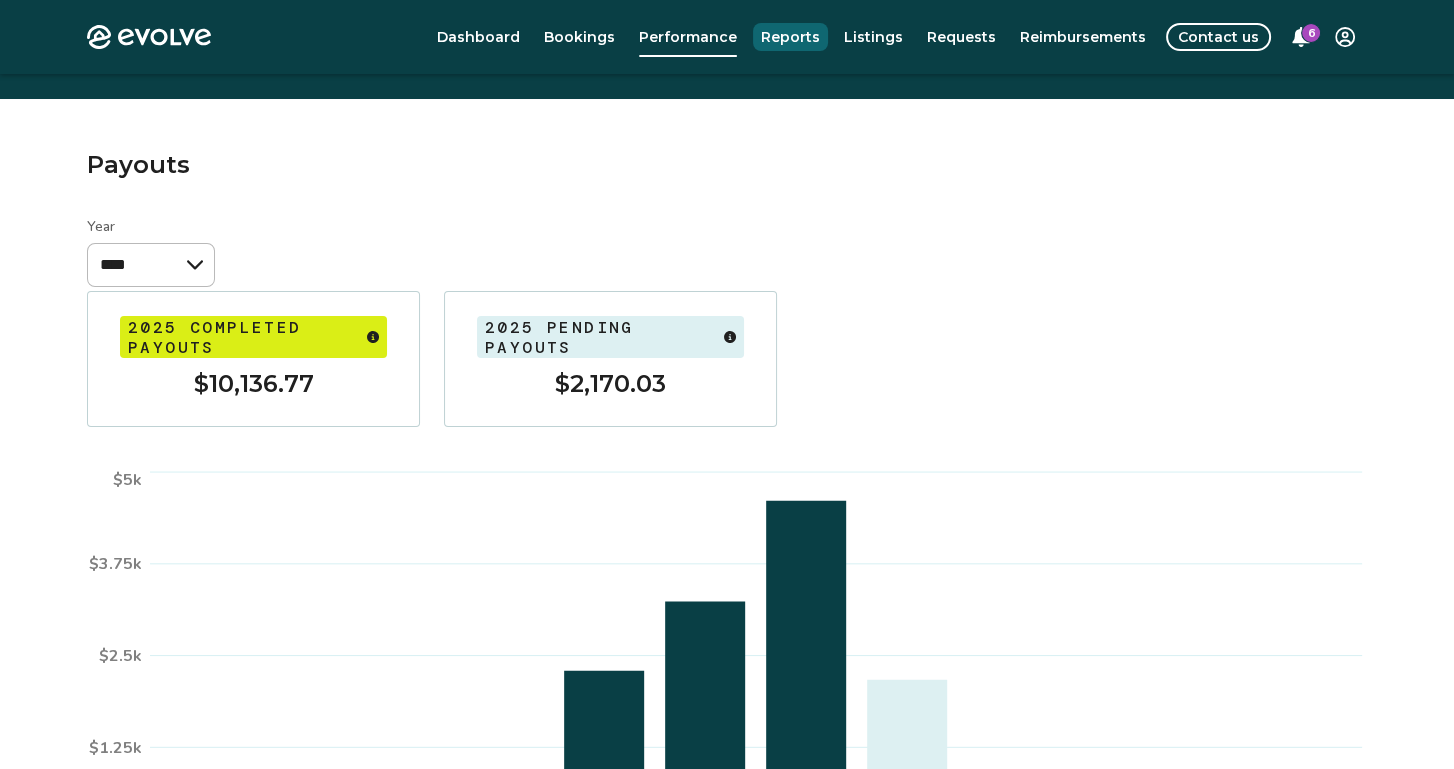 click on "Reports" at bounding box center [790, 37] 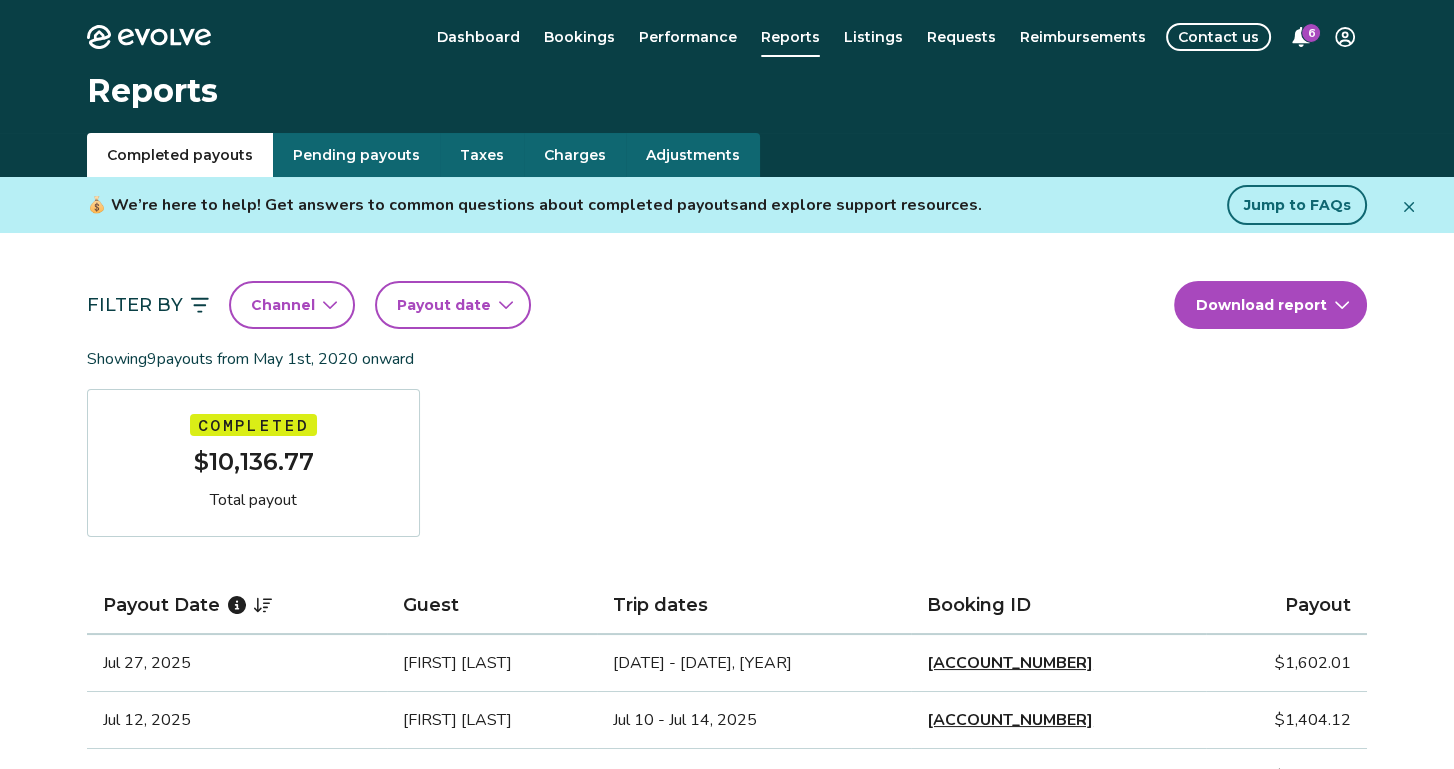 scroll, scrollTop: 0, scrollLeft: 0, axis: both 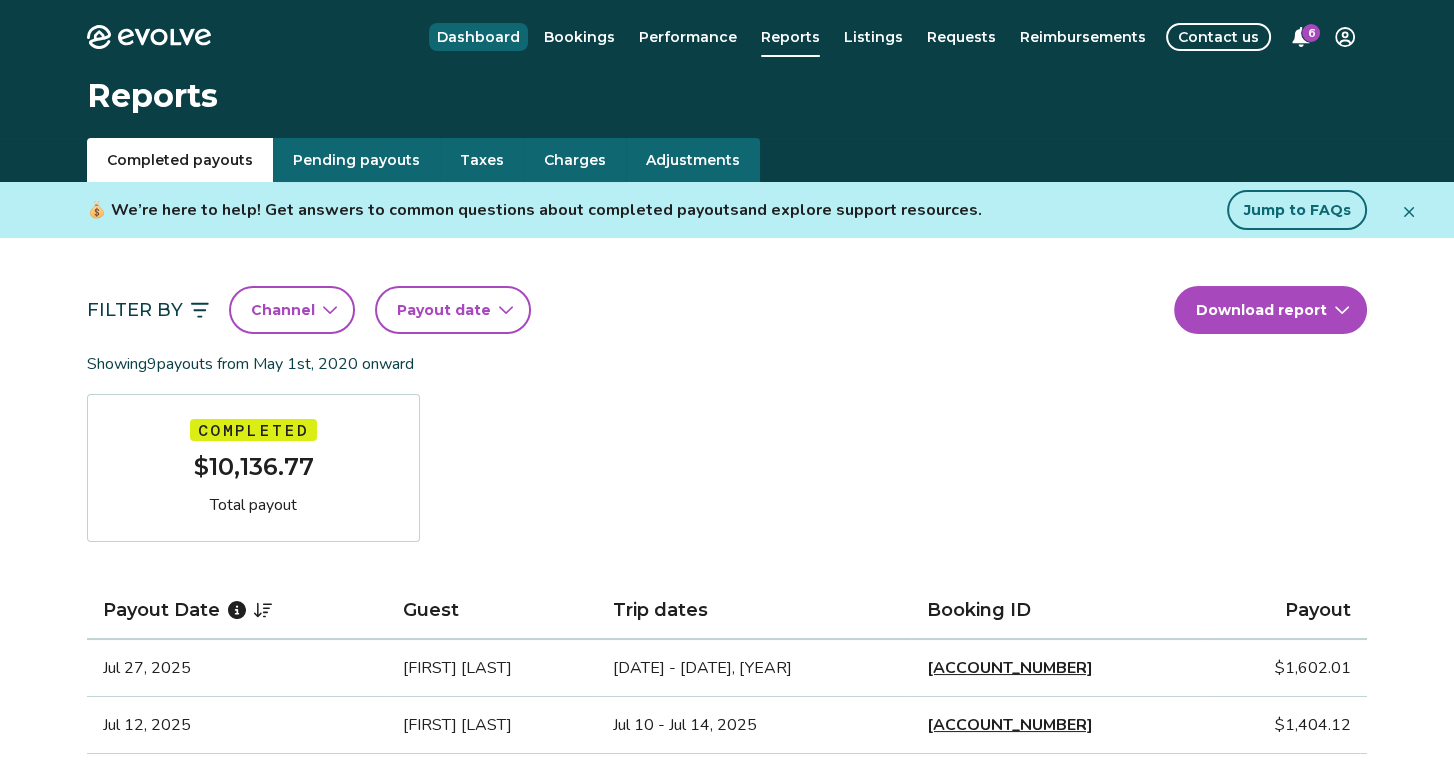 click on "Dashboard" at bounding box center [478, 37] 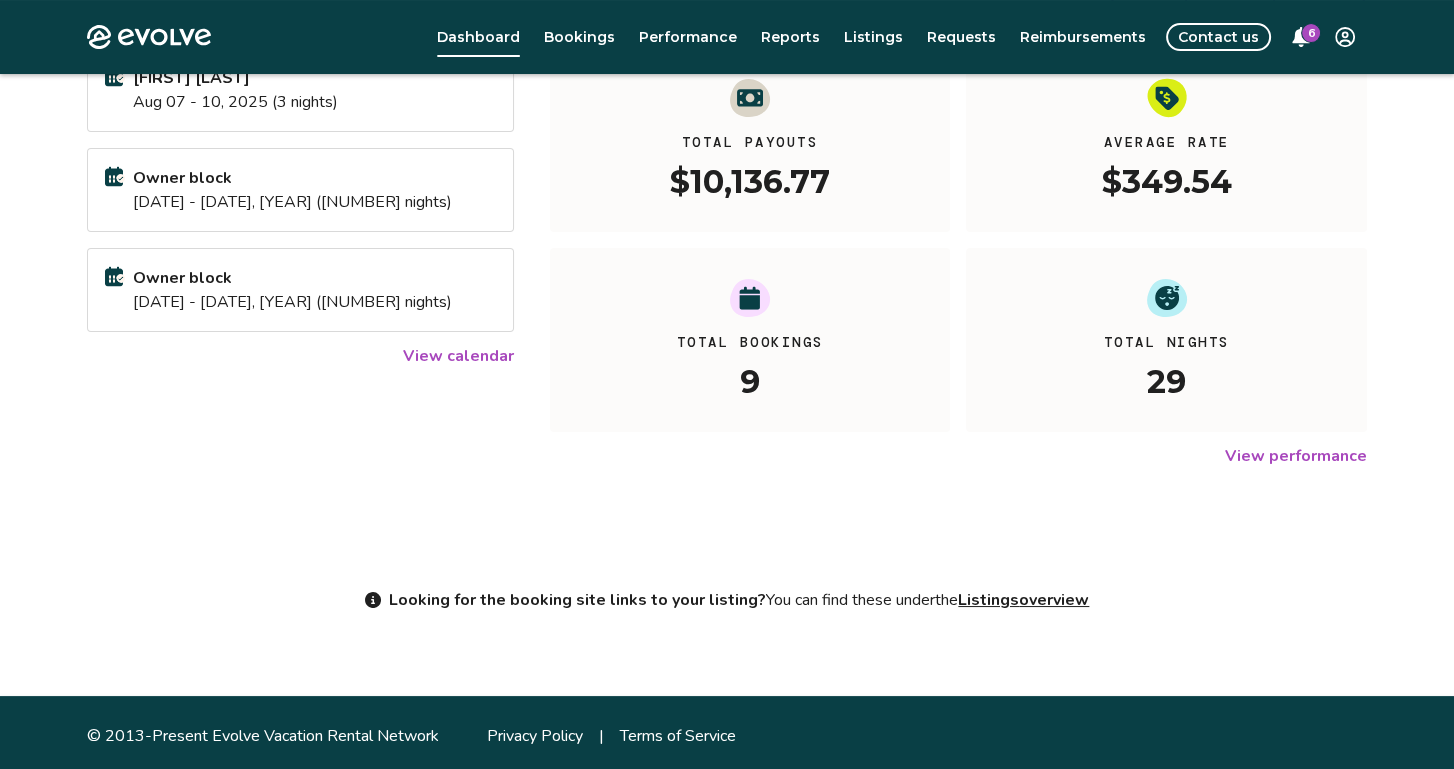 scroll, scrollTop: 264, scrollLeft: 0, axis: vertical 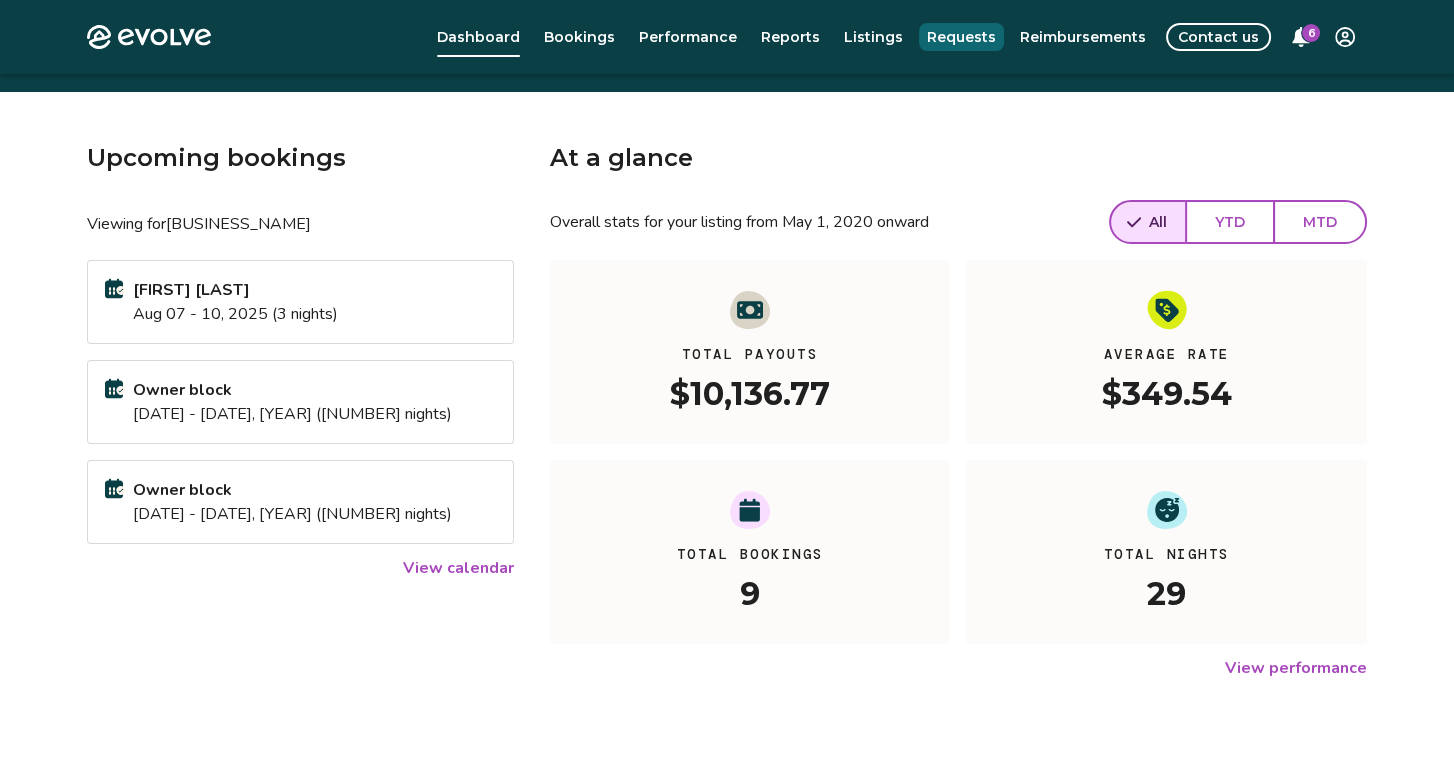 click on "Requests" at bounding box center [961, 37] 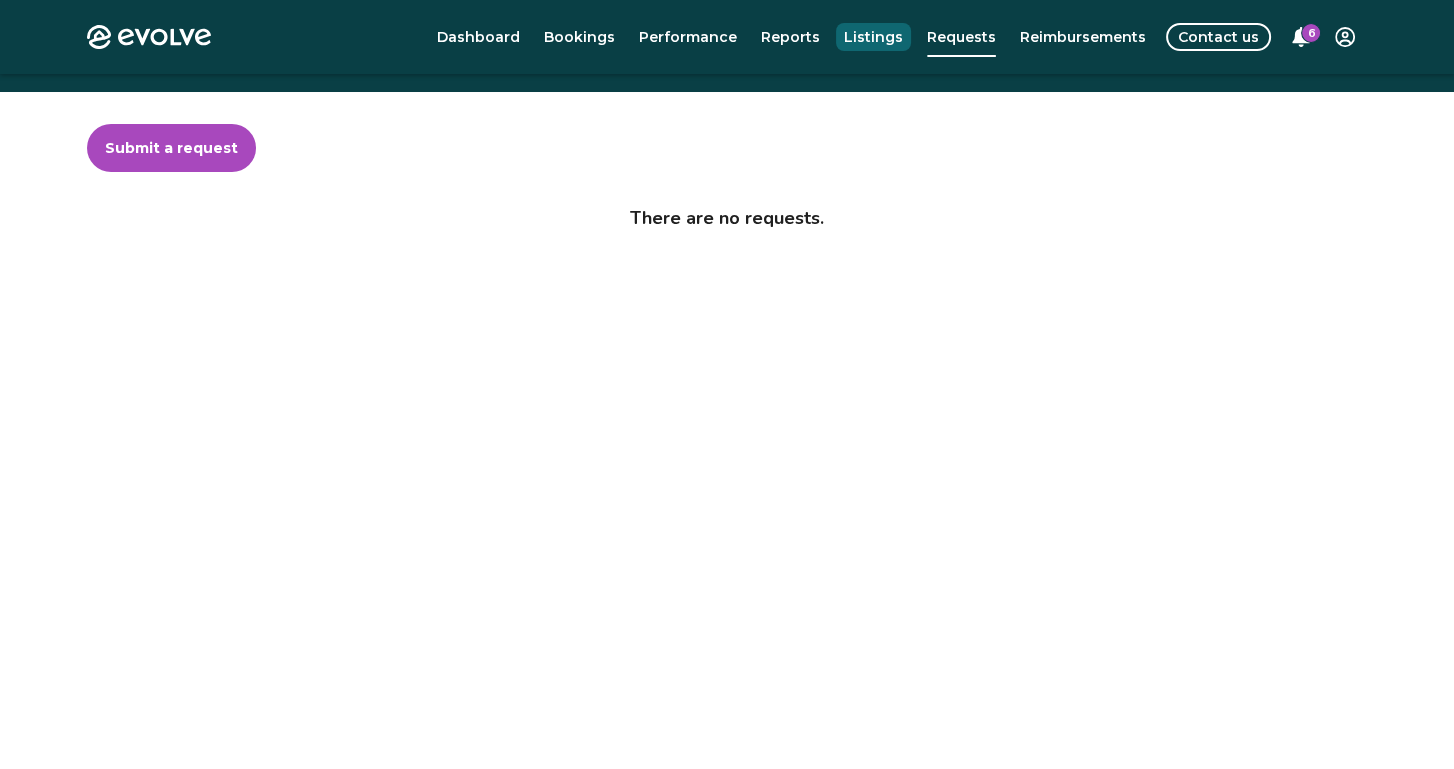 click on "Listings" at bounding box center [873, 37] 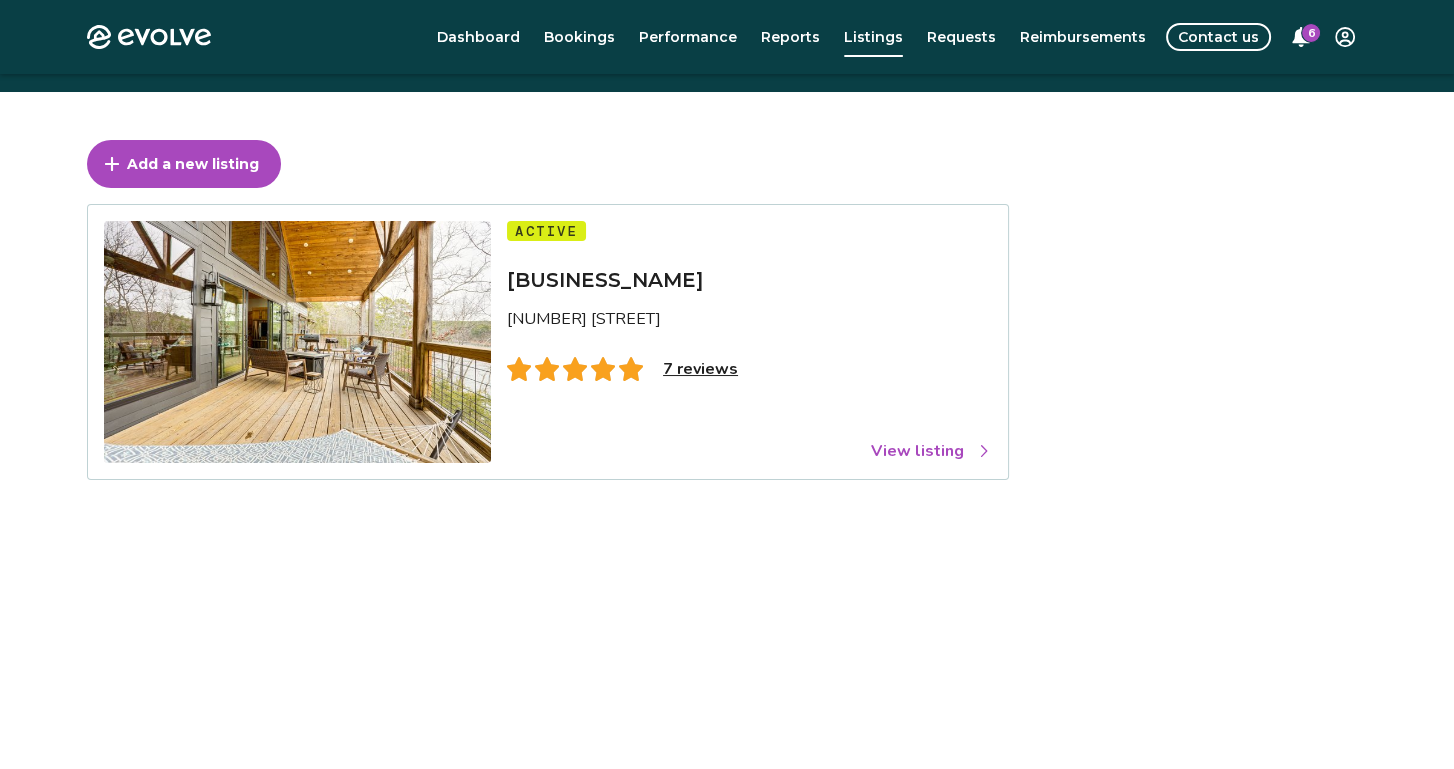 click on "7 reviews" at bounding box center [700, 369] 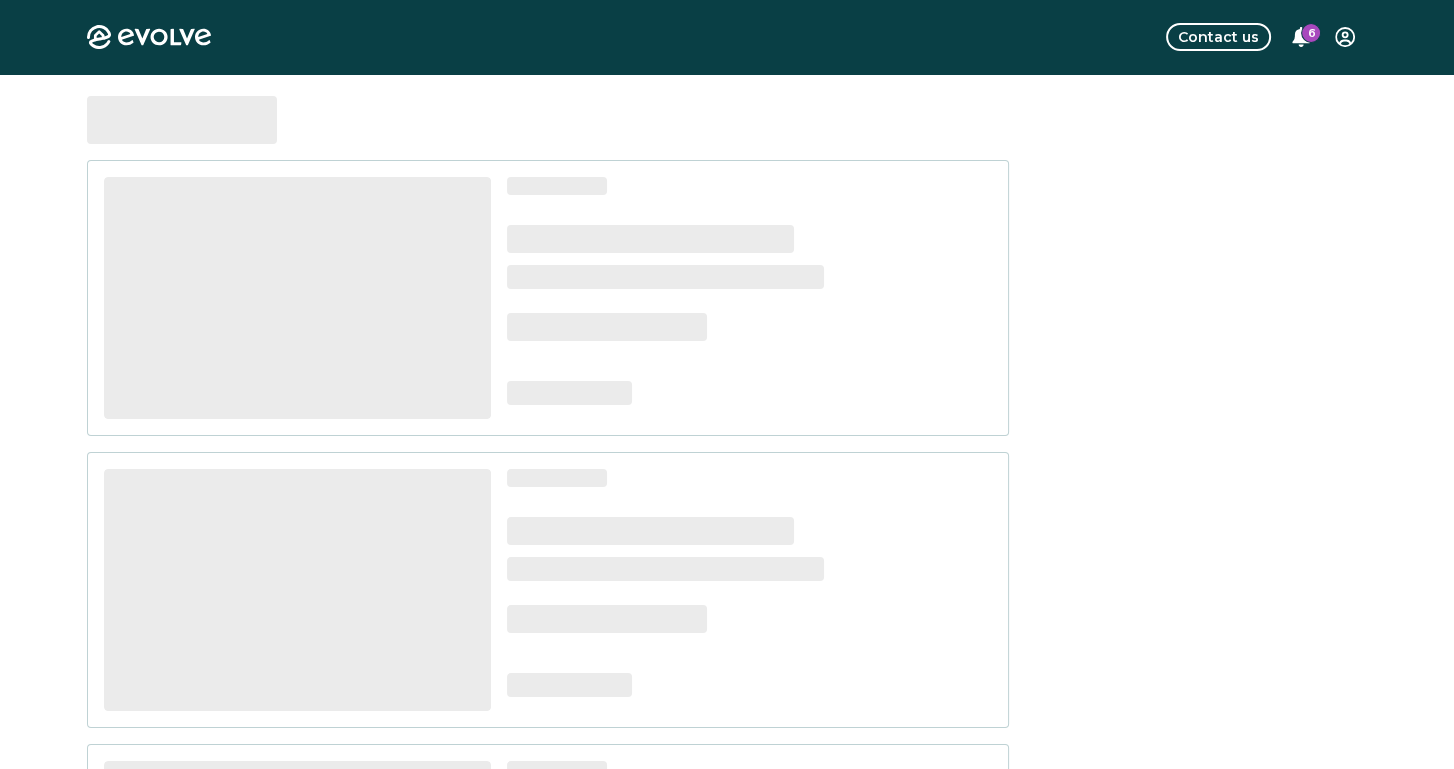 scroll, scrollTop: 0, scrollLeft: 0, axis: both 